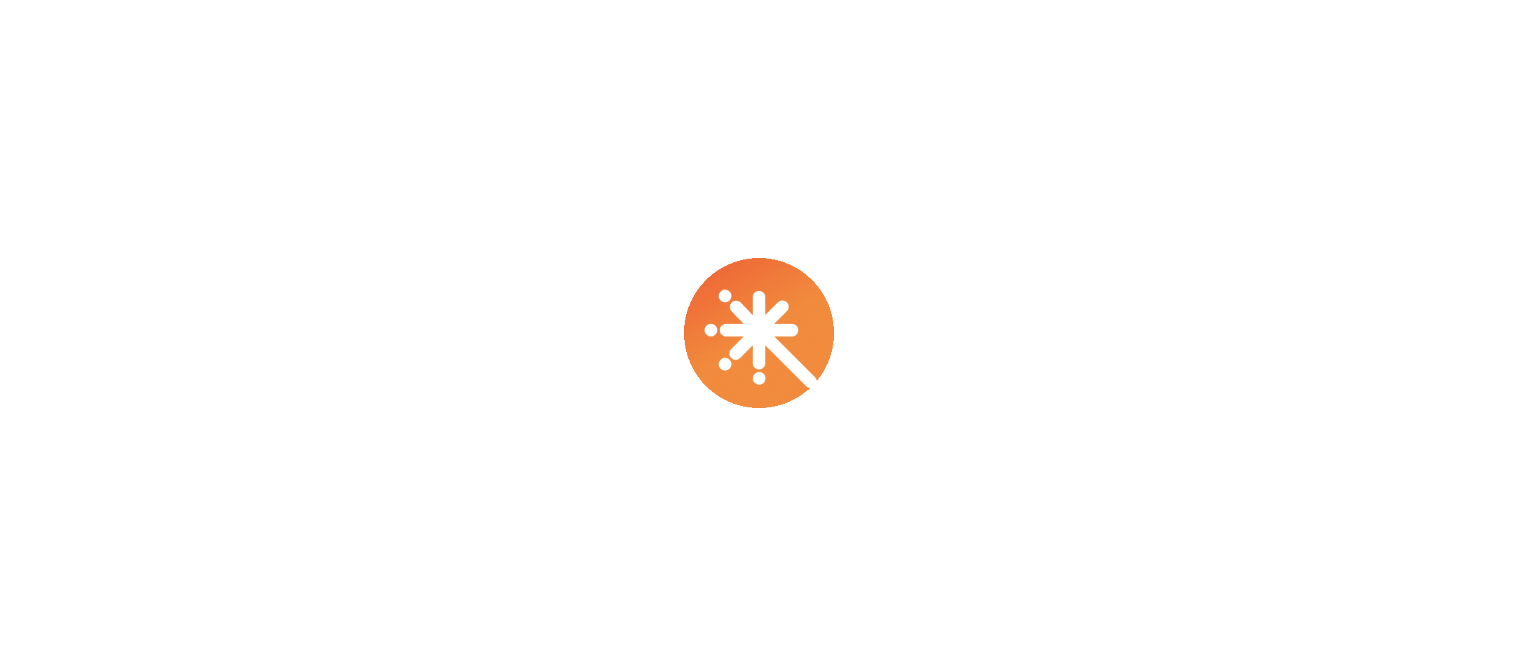 scroll, scrollTop: 0, scrollLeft: 0, axis: both 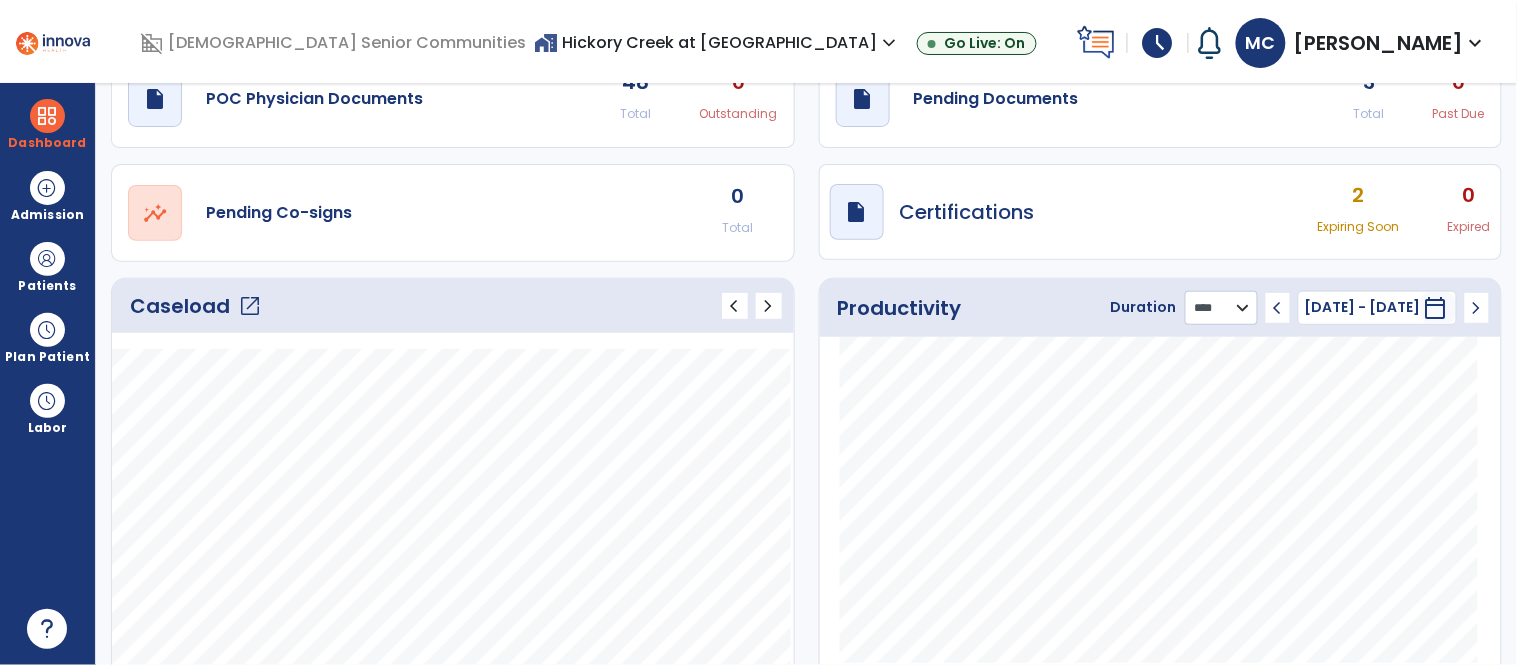 click on "******** **** ***" 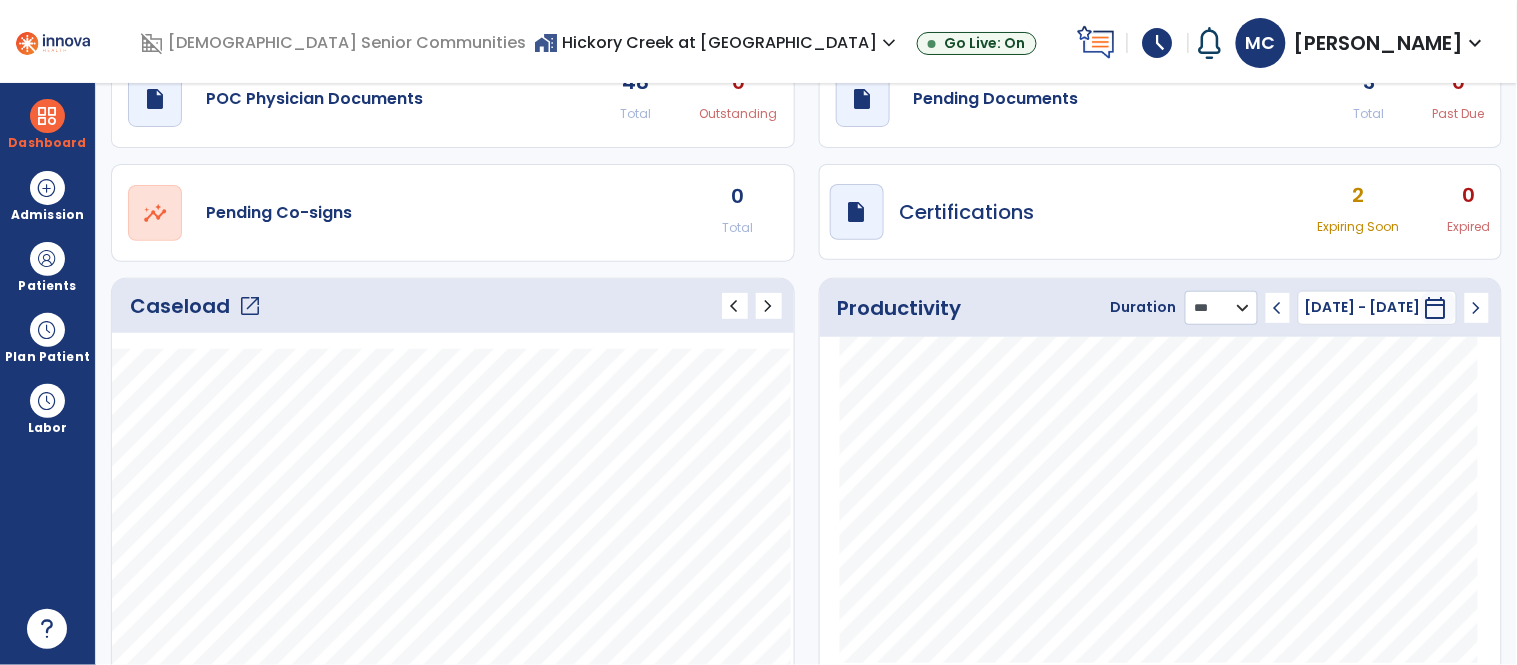 click on "******** **** ***" 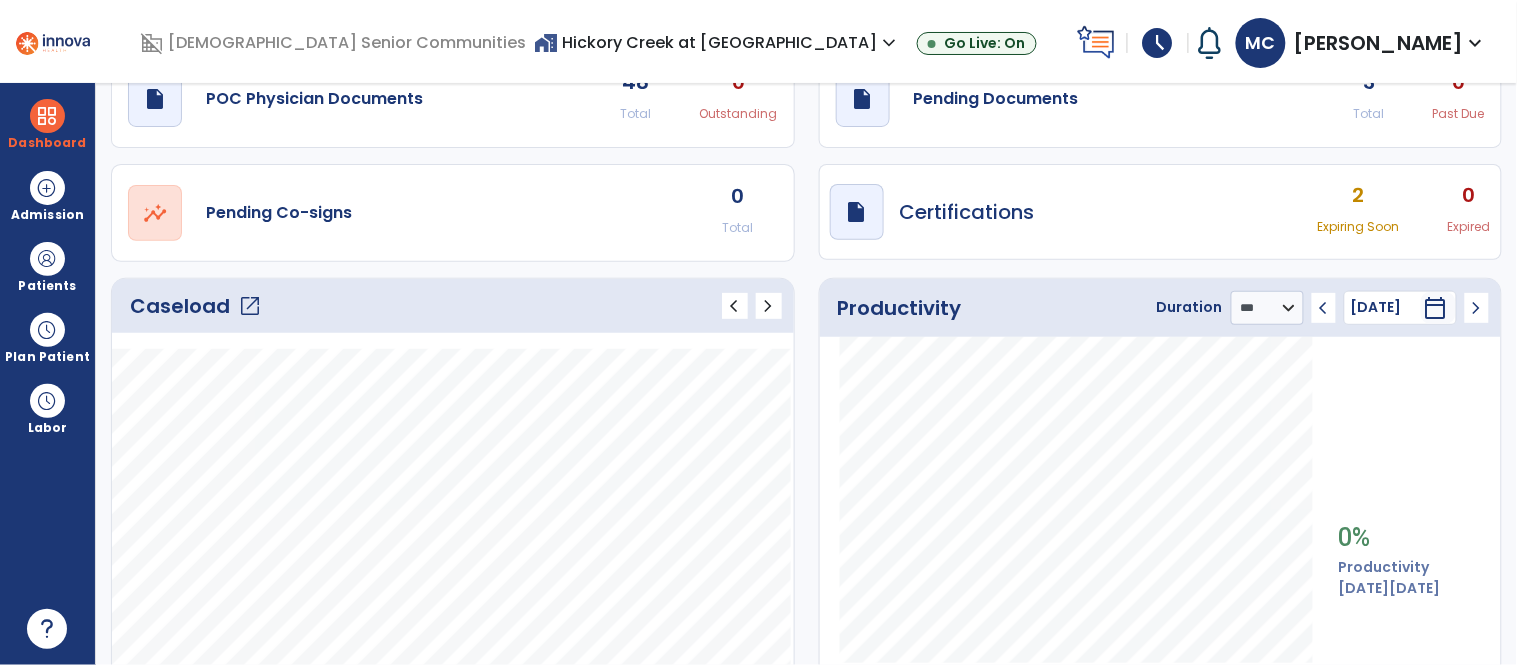click on "chevron_left" 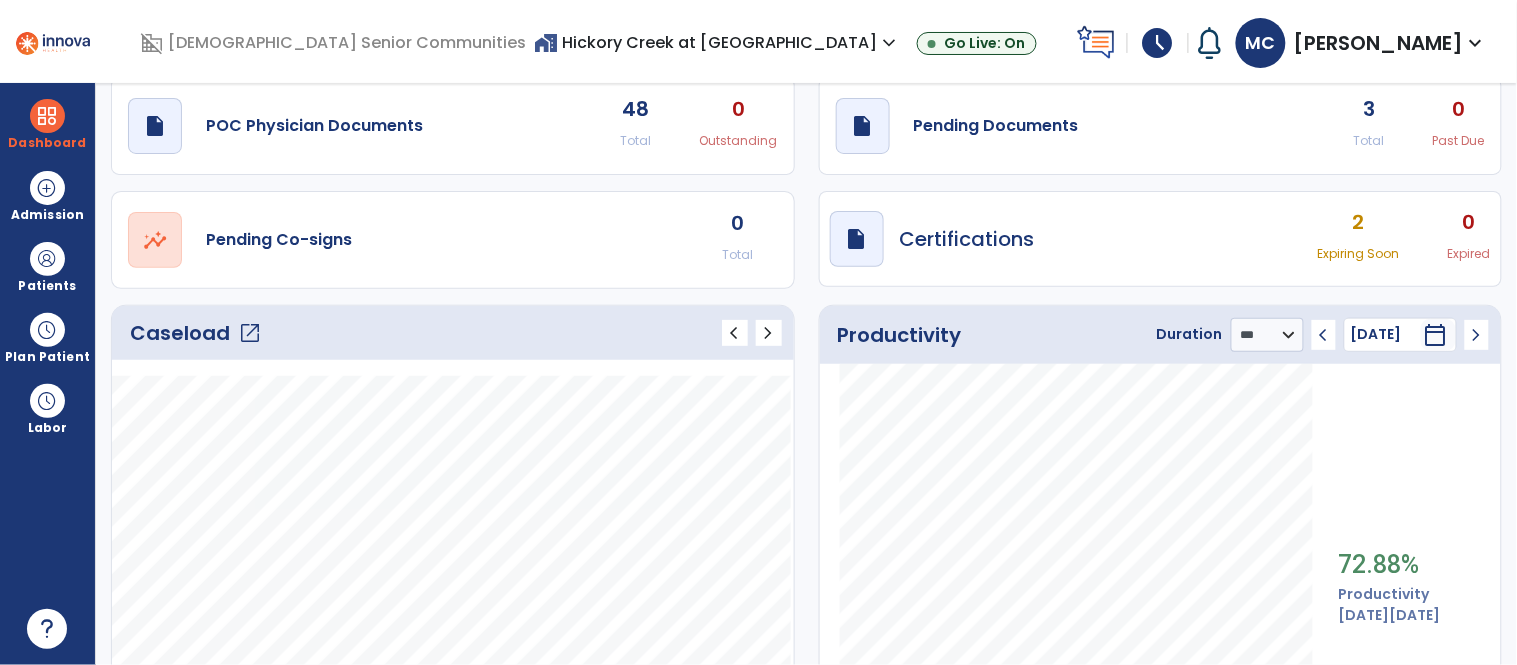 scroll, scrollTop: 35, scrollLeft: 0, axis: vertical 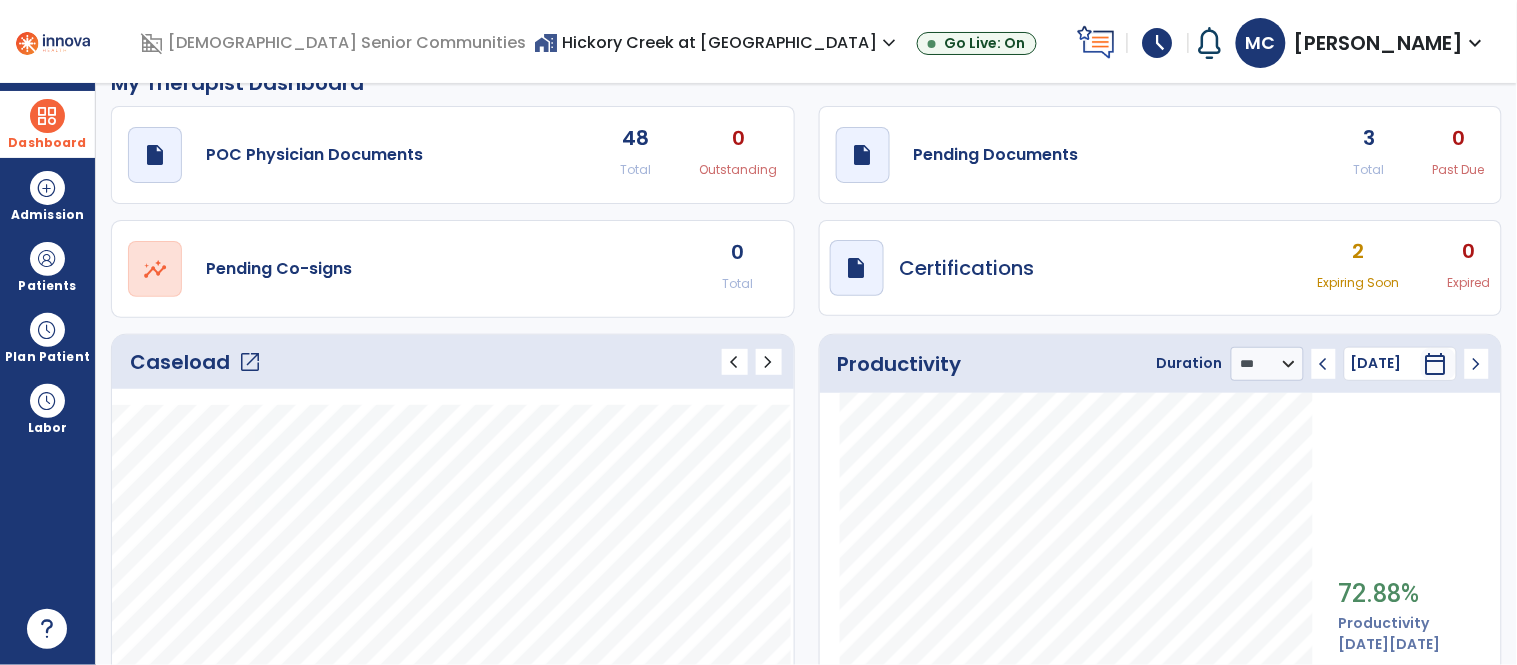 click on "Dashboard" at bounding box center (47, 124) 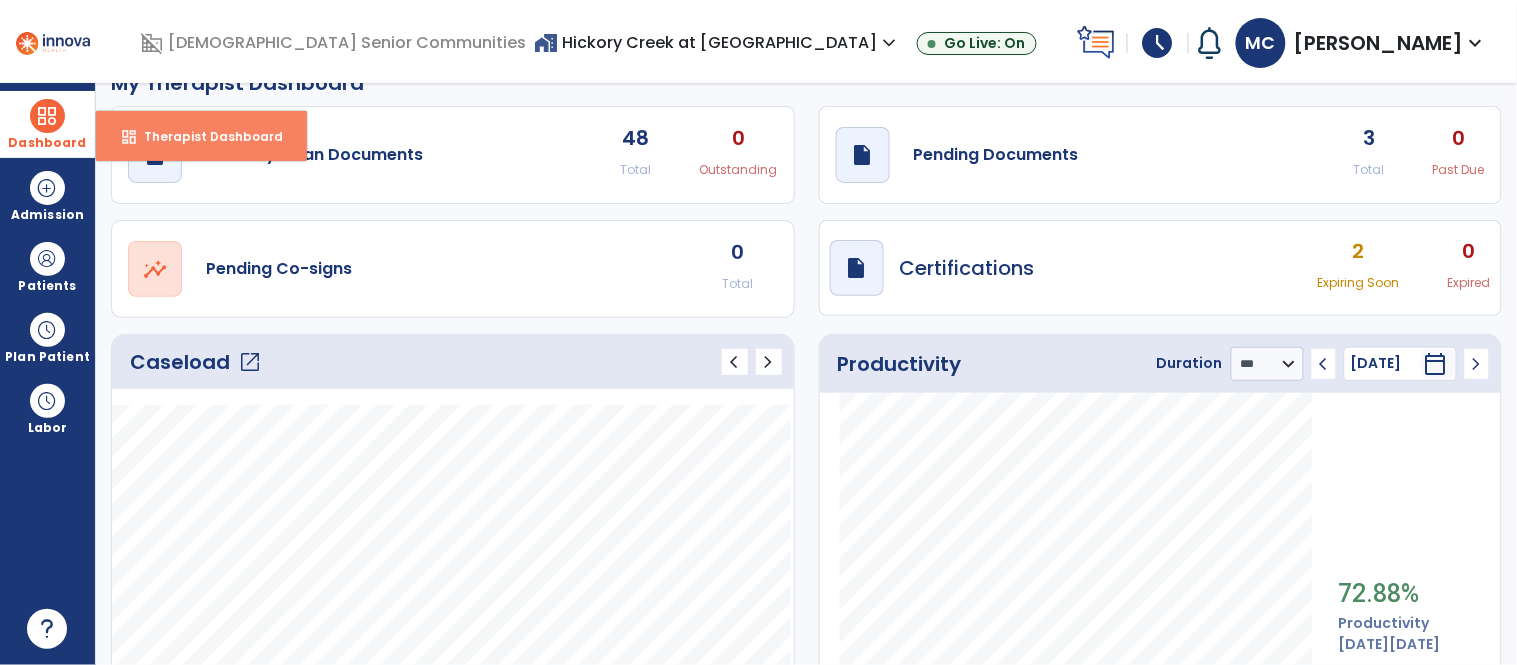 click on "dashboard  Therapist Dashboard" at bounding box center [201, 136] 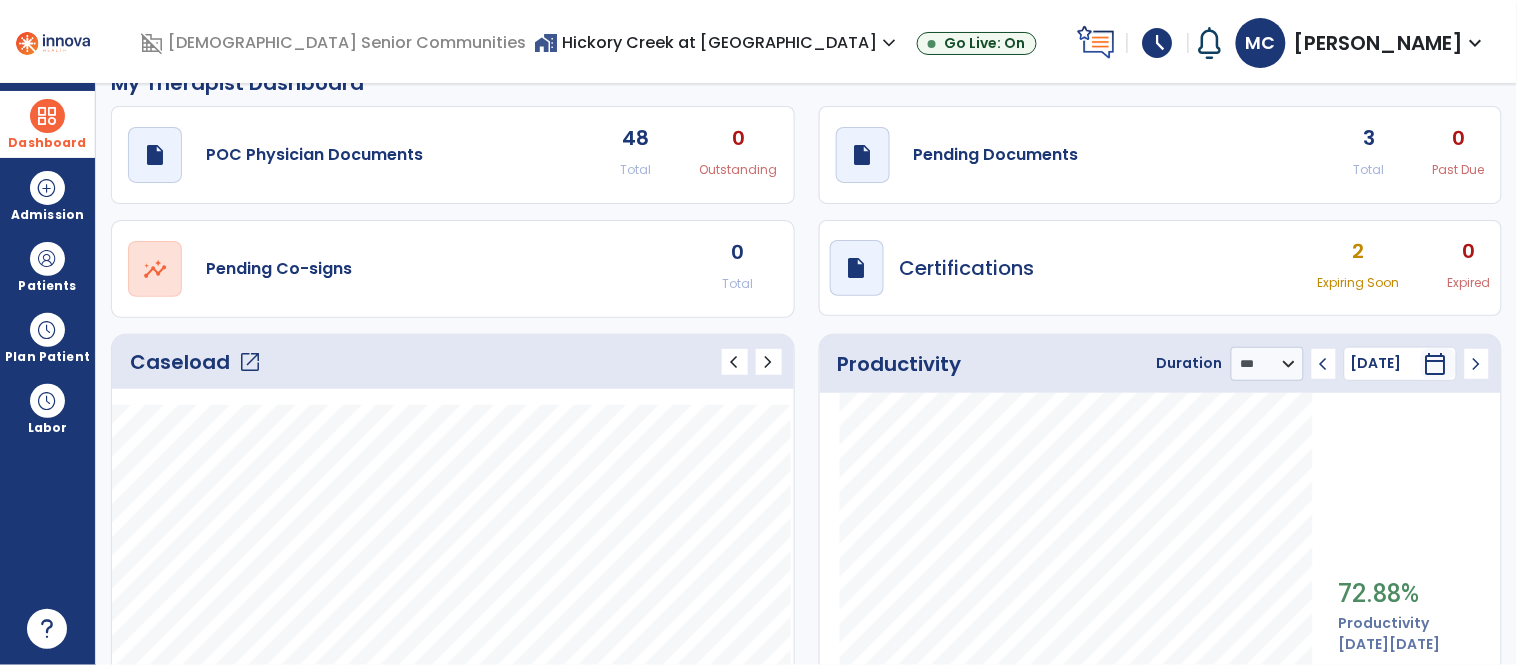 click on "home_work   Hickory Creek at Scottsburg   expand_more" at bounding box center [717, 42] 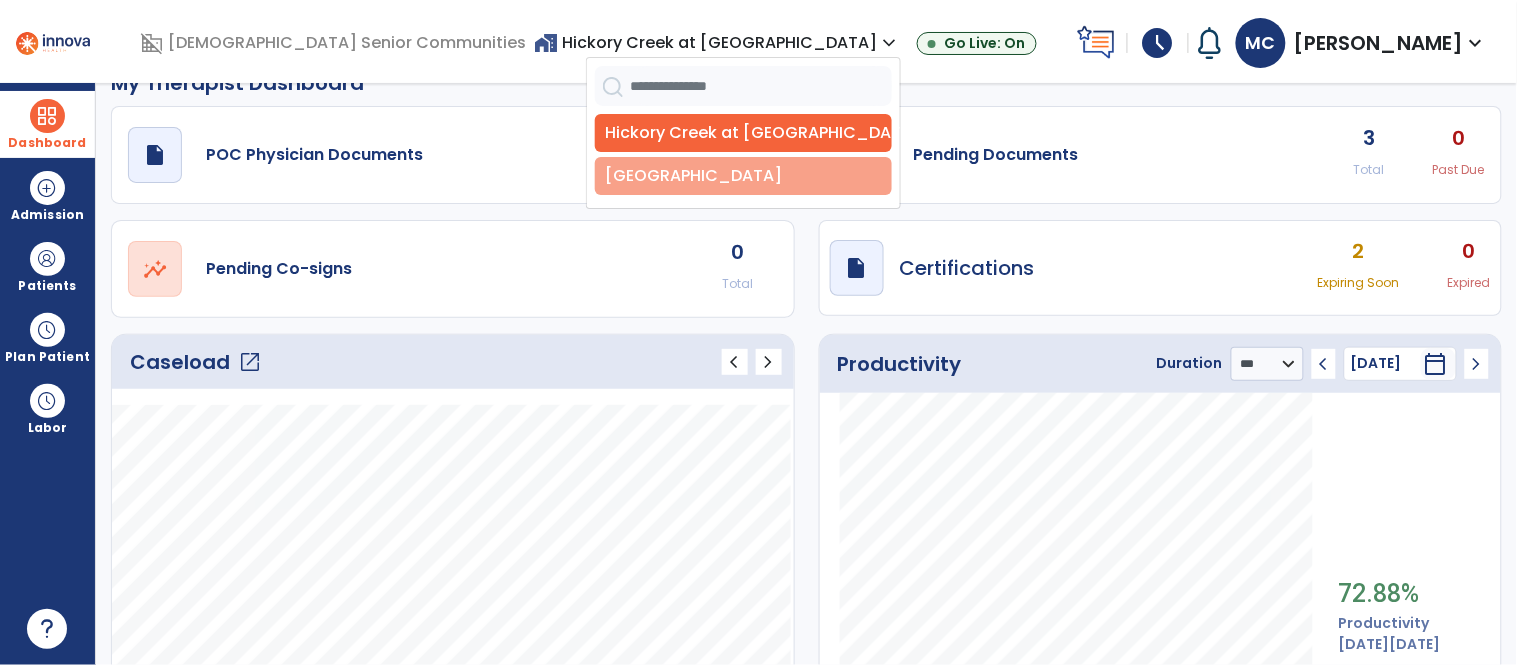 click on "[GEOGRAPHIC_DATA]" at bounding box center (743, 176) 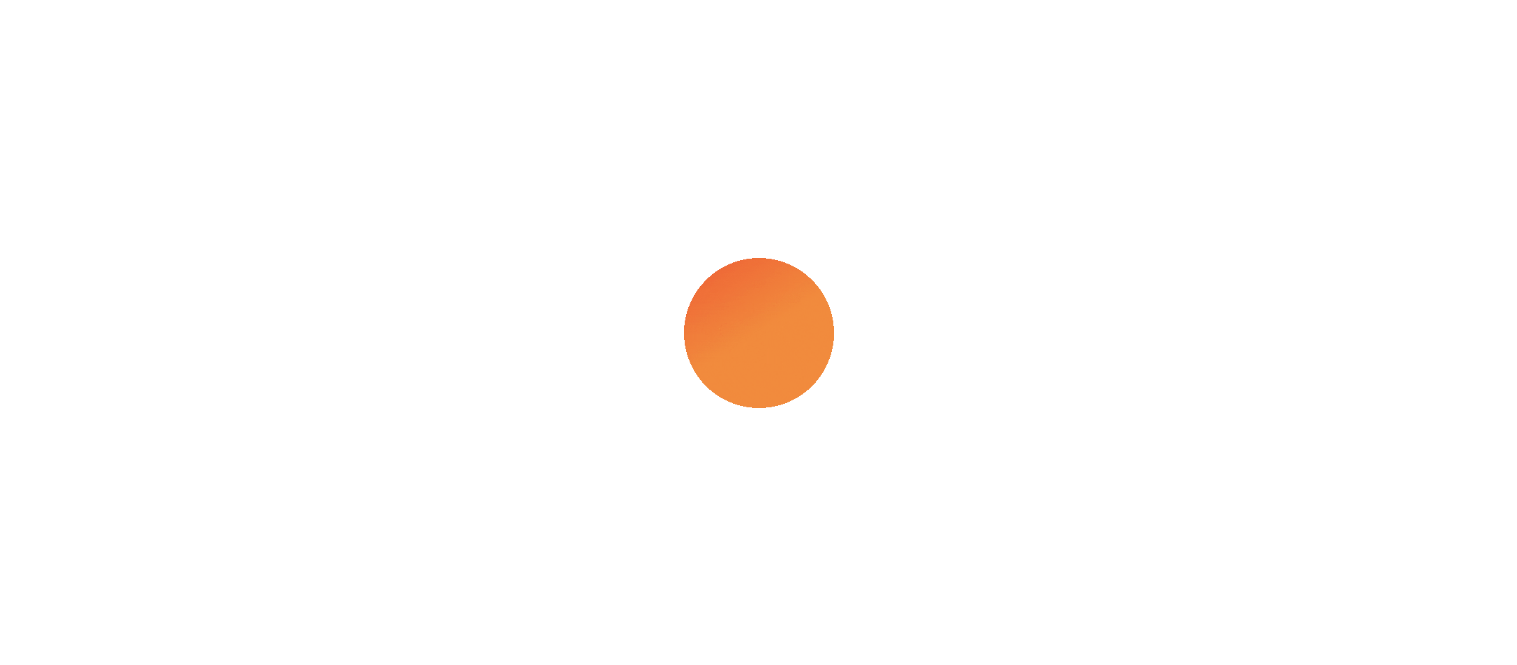 scroll, scrollTop: 0, scrollLeft: 0, axis: both 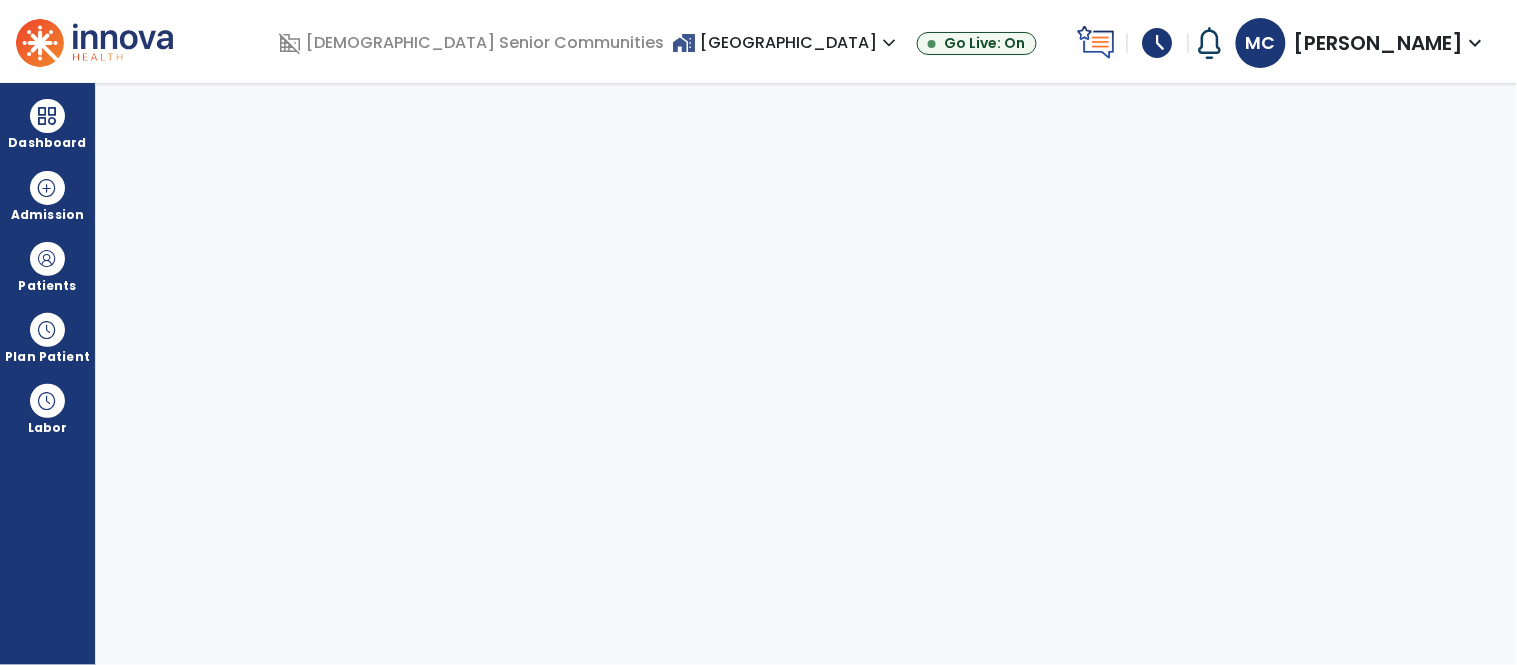 select on "****" 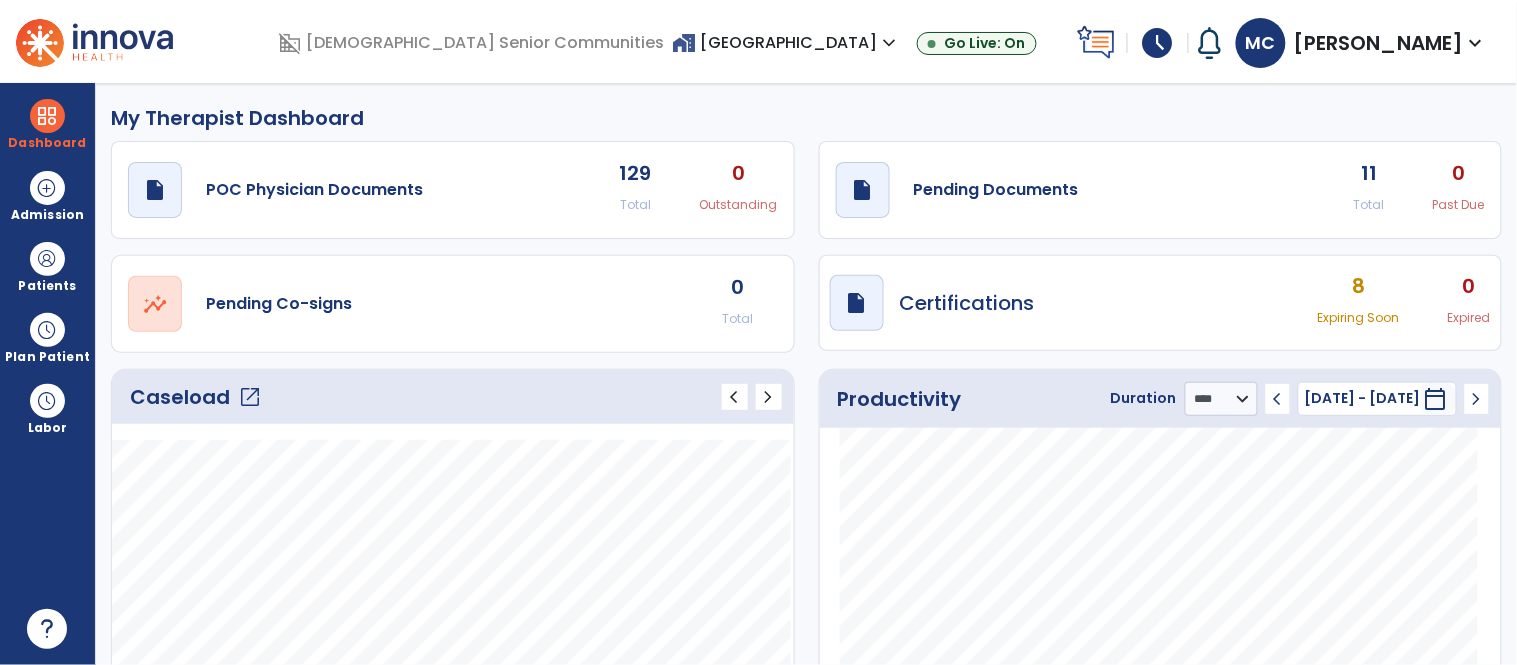 click on "open_in_new" 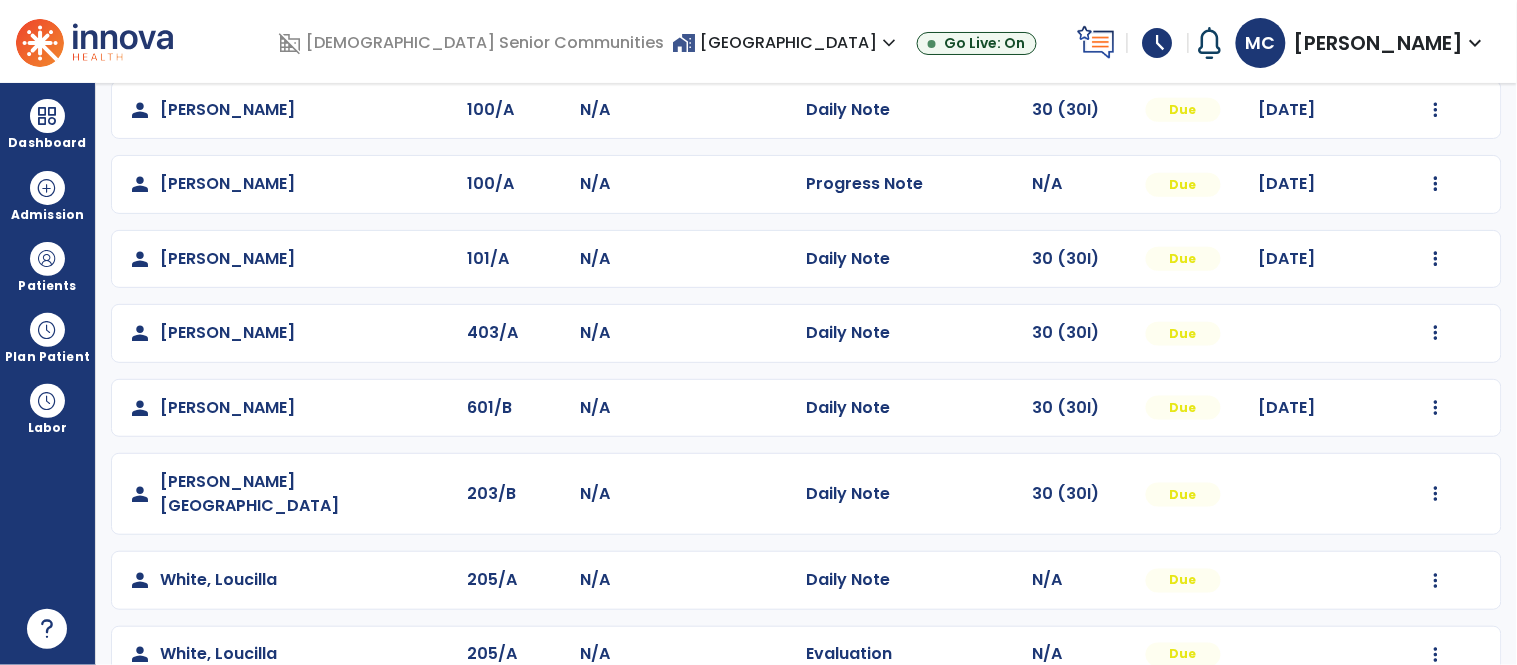 scroll, scrollTop: 494, scrollLeft: 0, axis: vertical 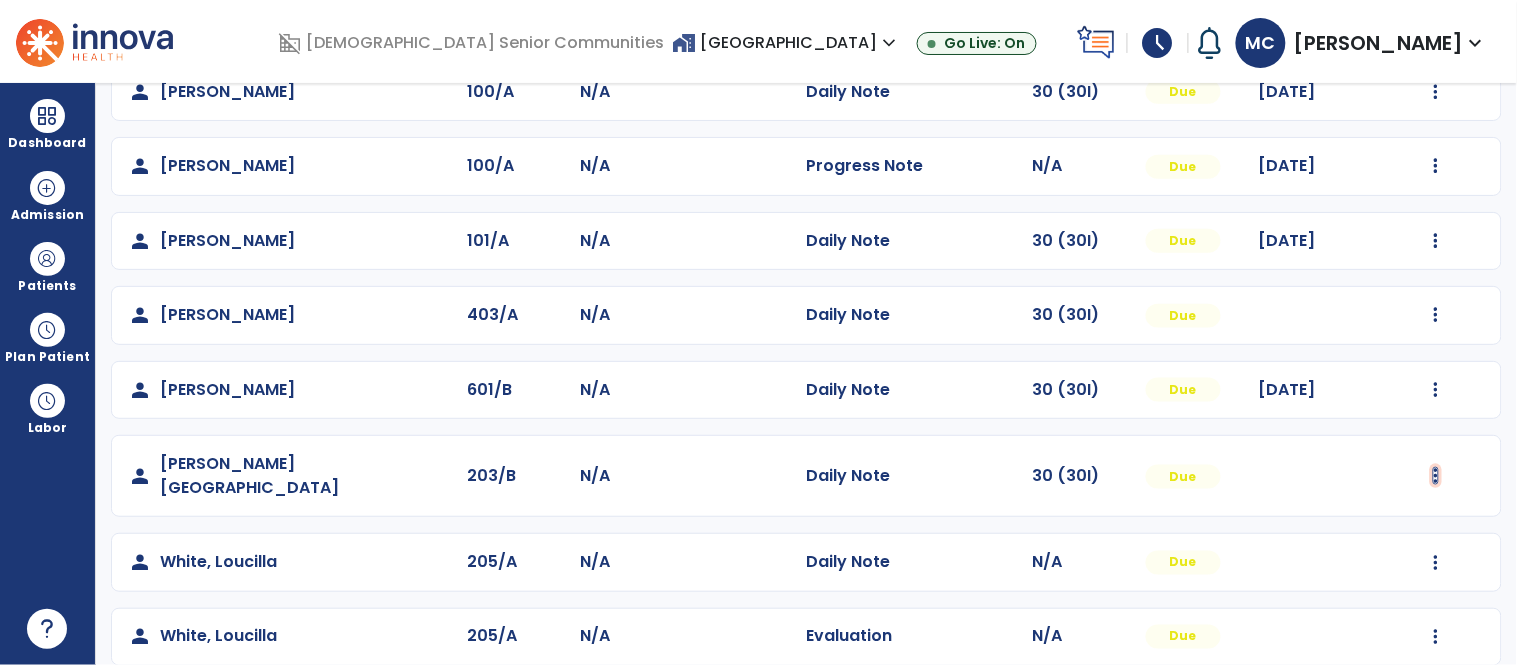 click at bounding box center (1436, -206) 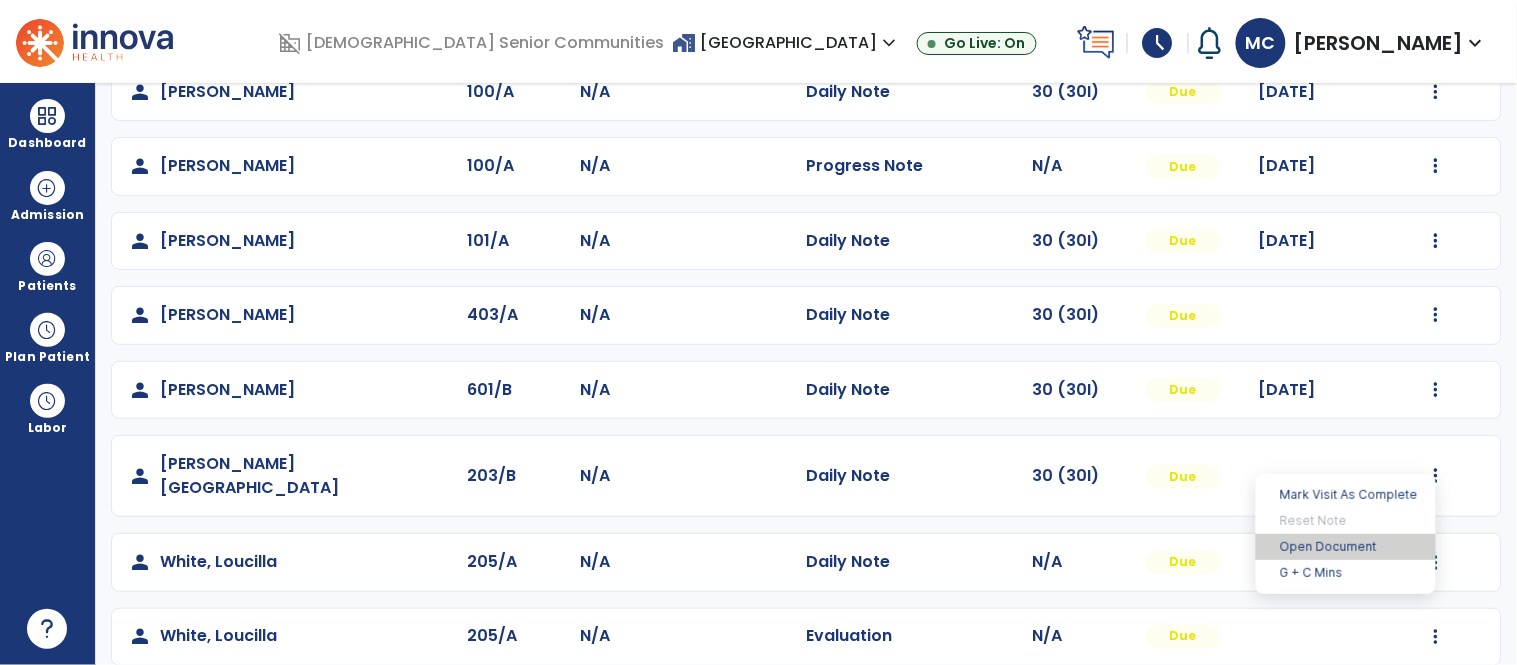 click on "Open Document" at bounding box center (1346, 547) 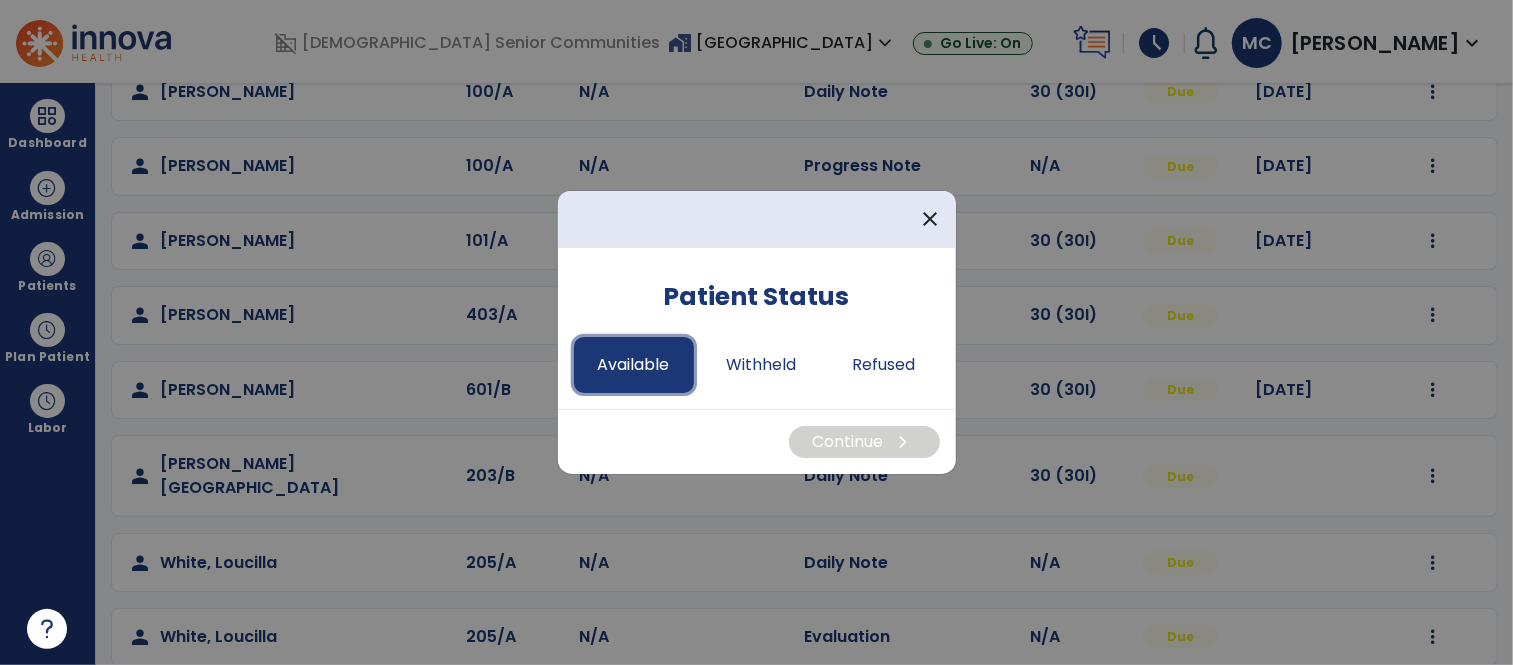 click on "Available" at bounding box center (634, 365) 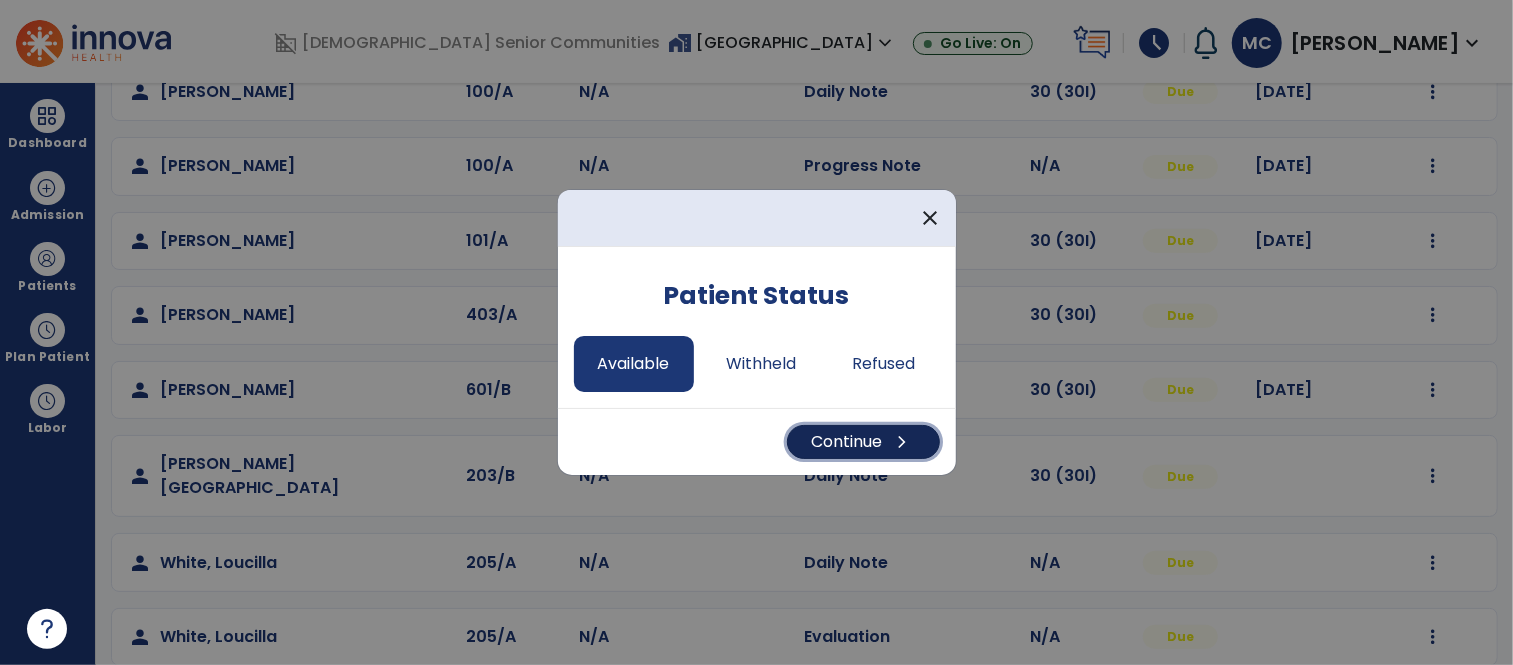 click on "chevron_right" at bounding box center (903, 442) 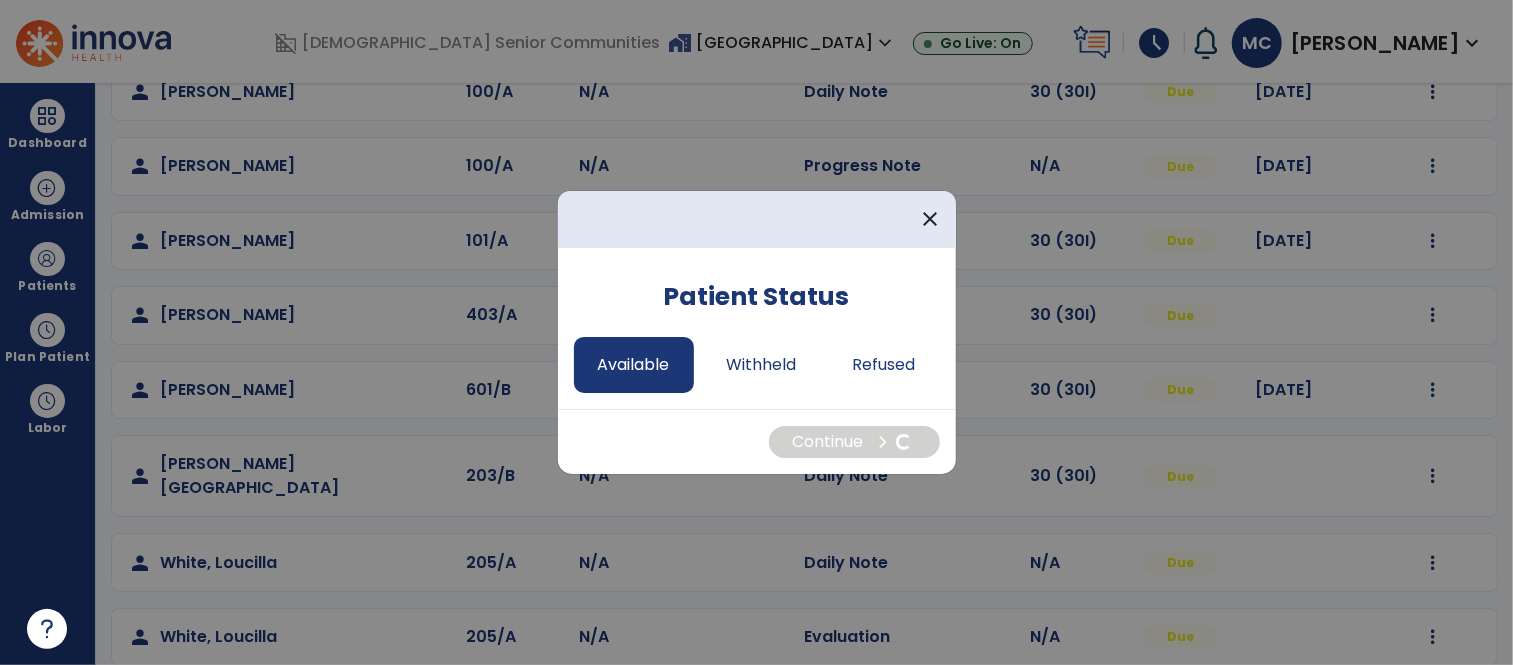 select on "*" 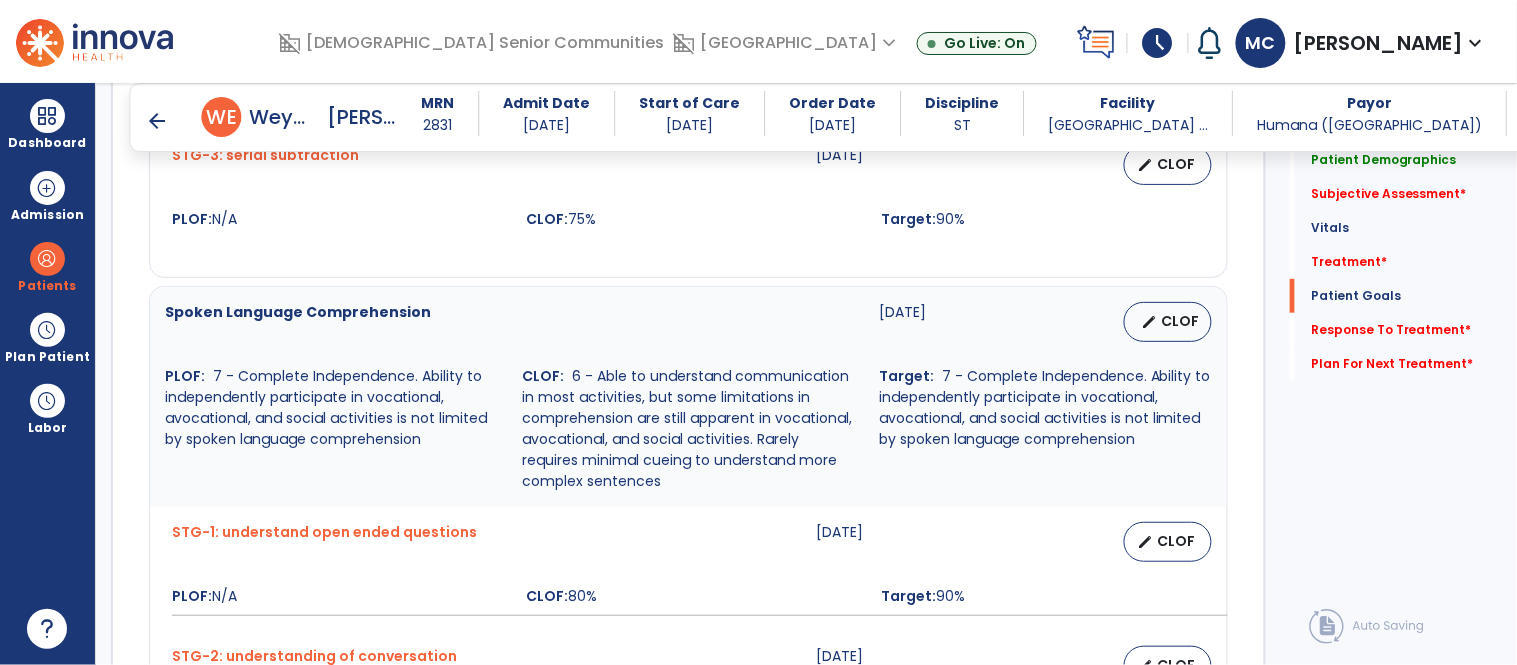 scroll, scrollTop: 1943, scrollLeft: 0, axis: vertical 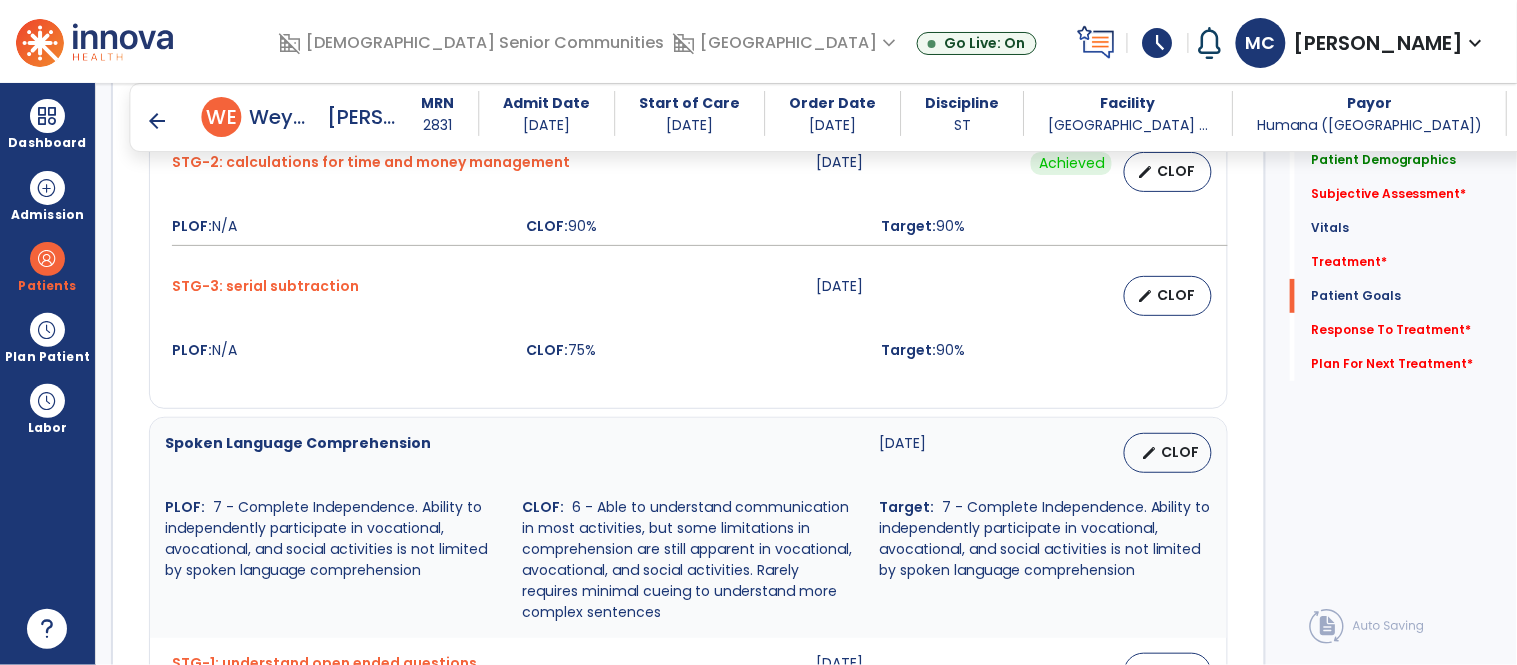 drag, startPoint x: 1374, startPoint y: 572, endPoint x: 1485, endPoint y: 717, distance: 182.60887 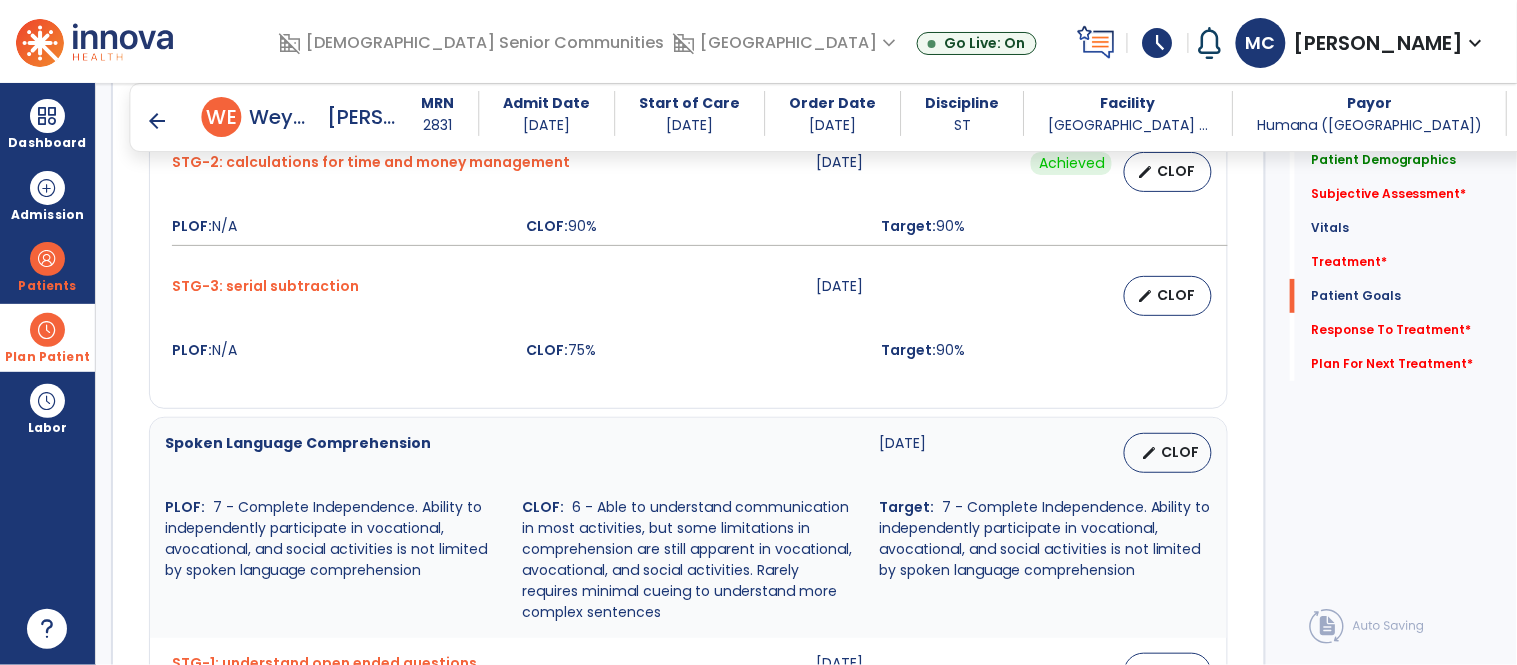 click at bounding box center (47, 330) 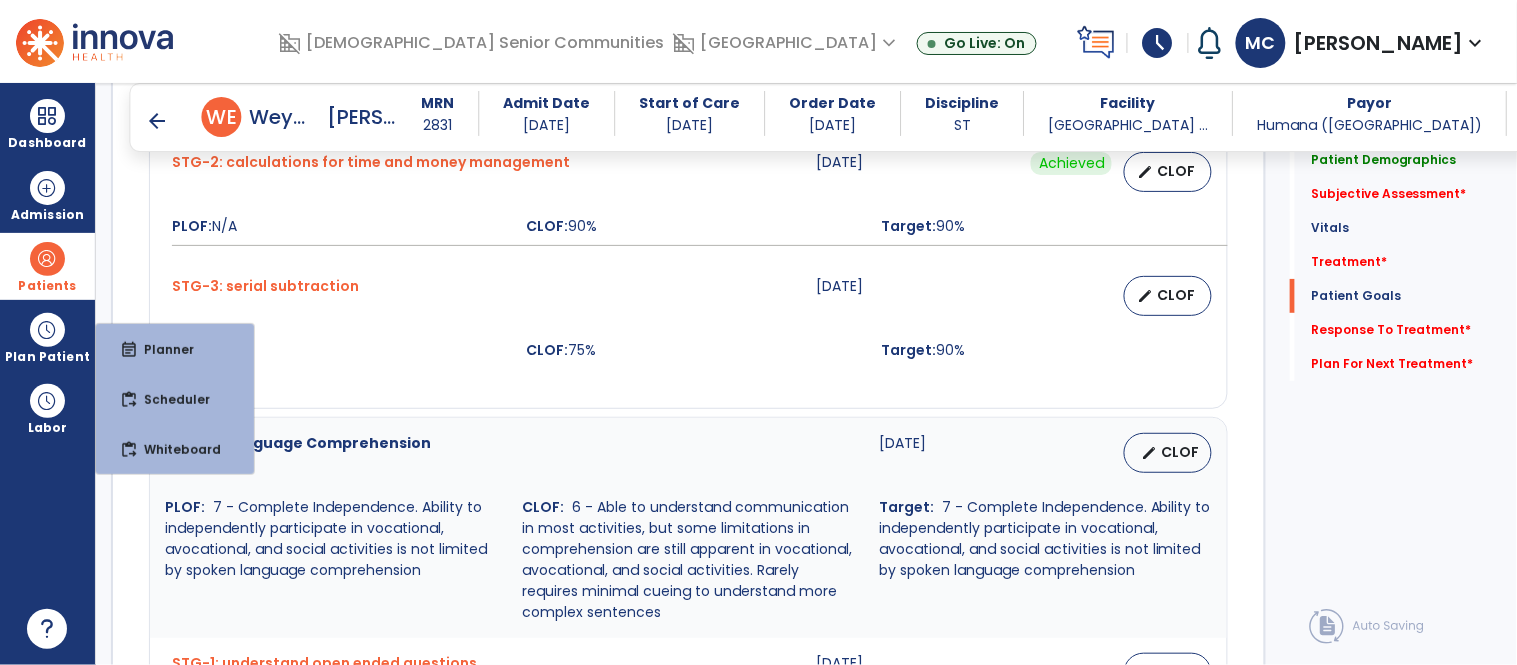 click at bounding box center [47, 259] 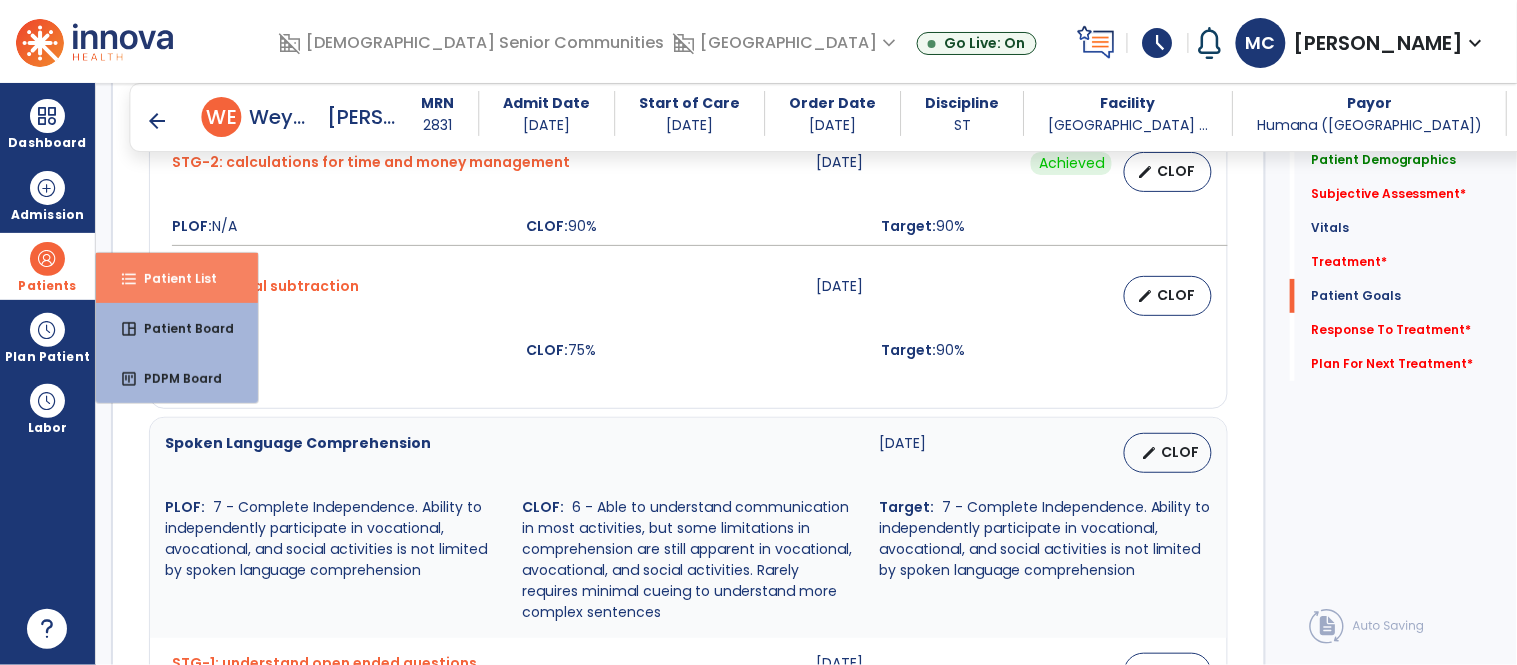 click on "format_list_bulleted  Patient List" at bounding box center [177, 278] 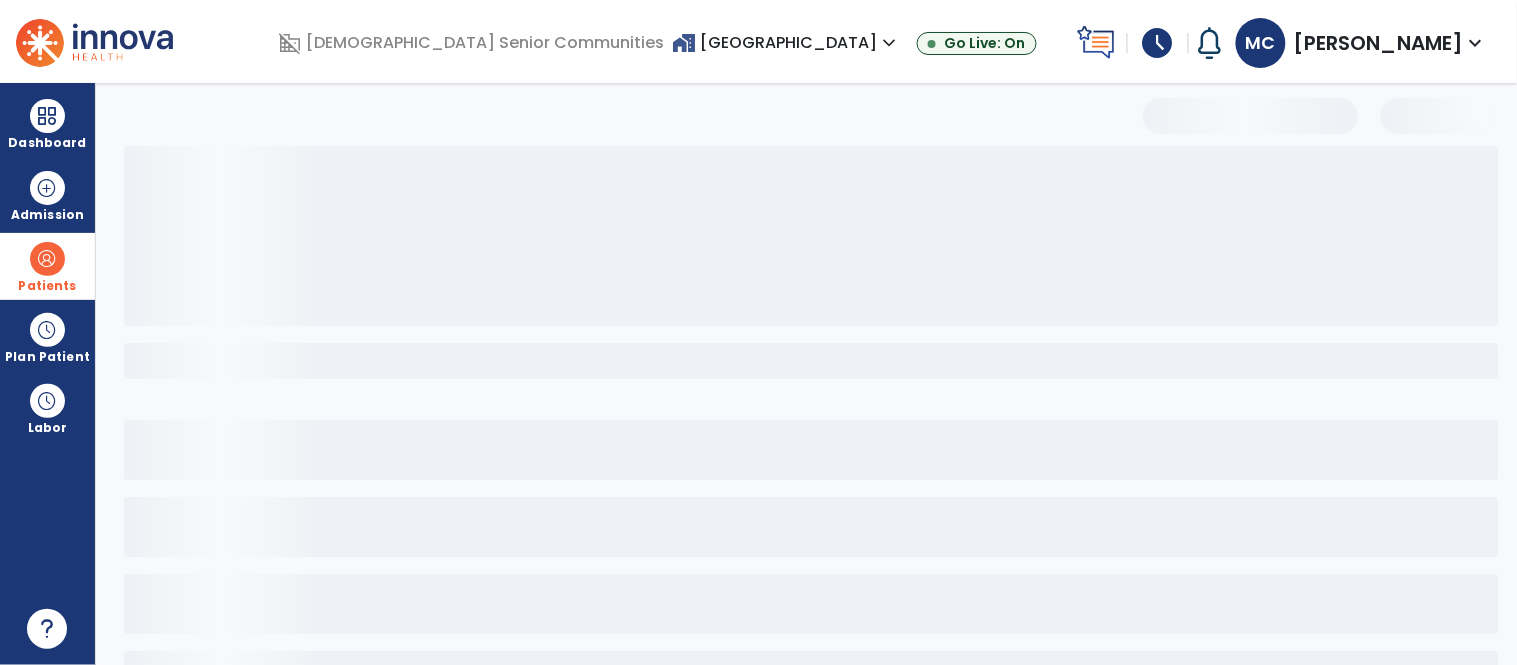 scroll, scrollTop: 77, scrollLeft: 0, axis: vertical 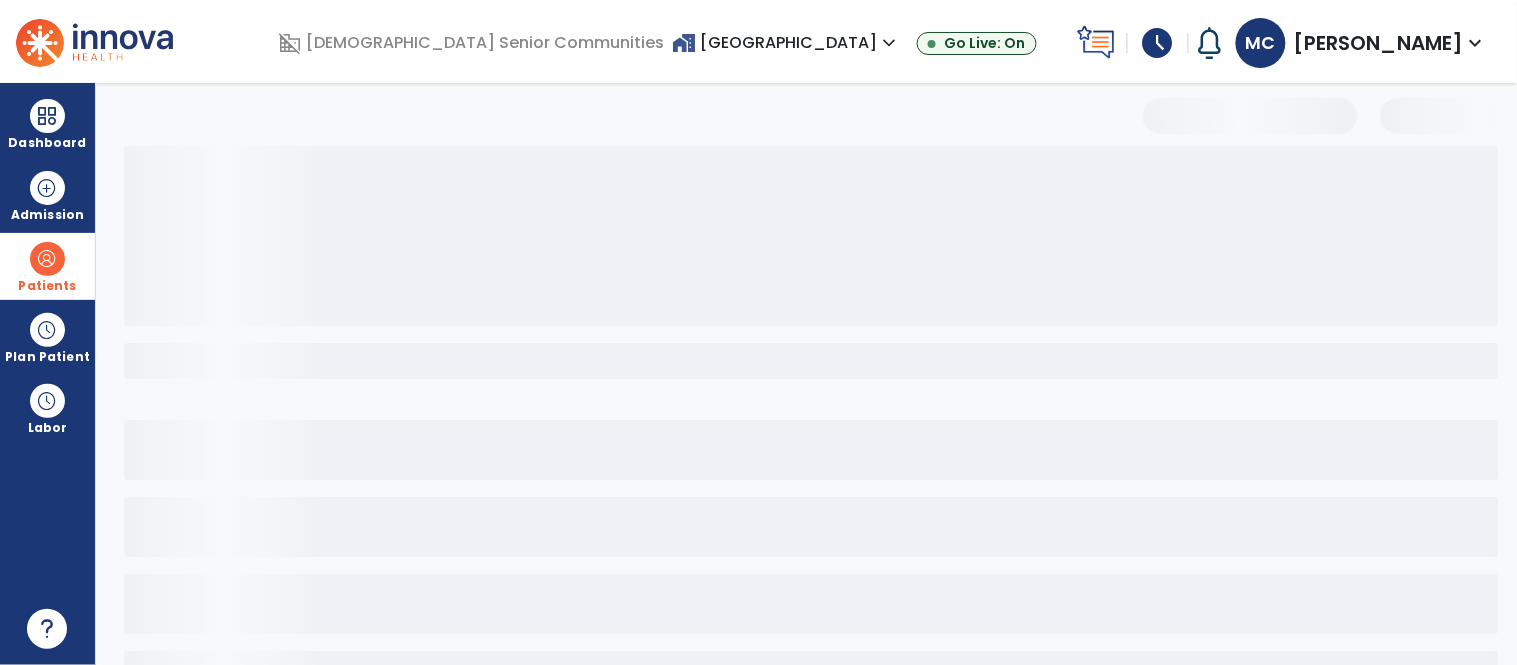 select on "***" 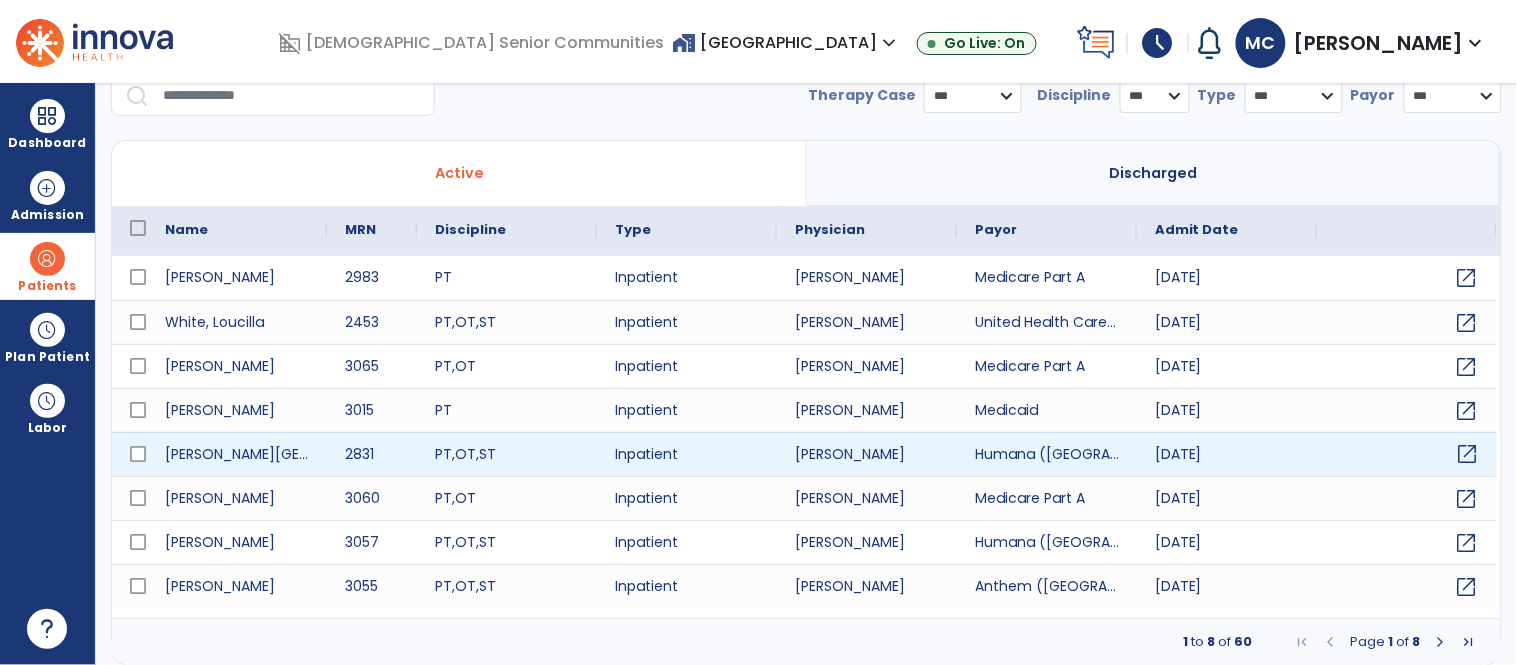 click on "open_in_new" at bounding box center [1468, 454] 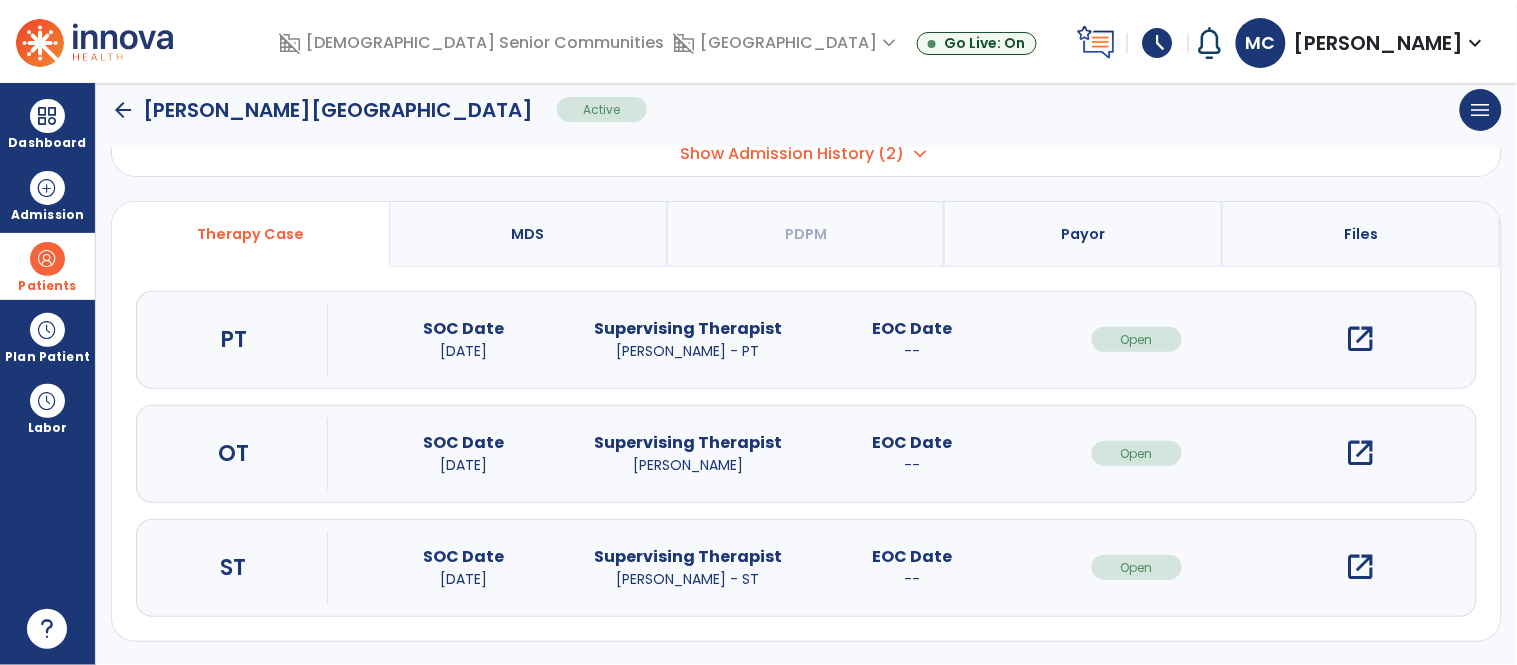 scroll, scrollTop: 141, scrollLeft: 0, axis: vertical 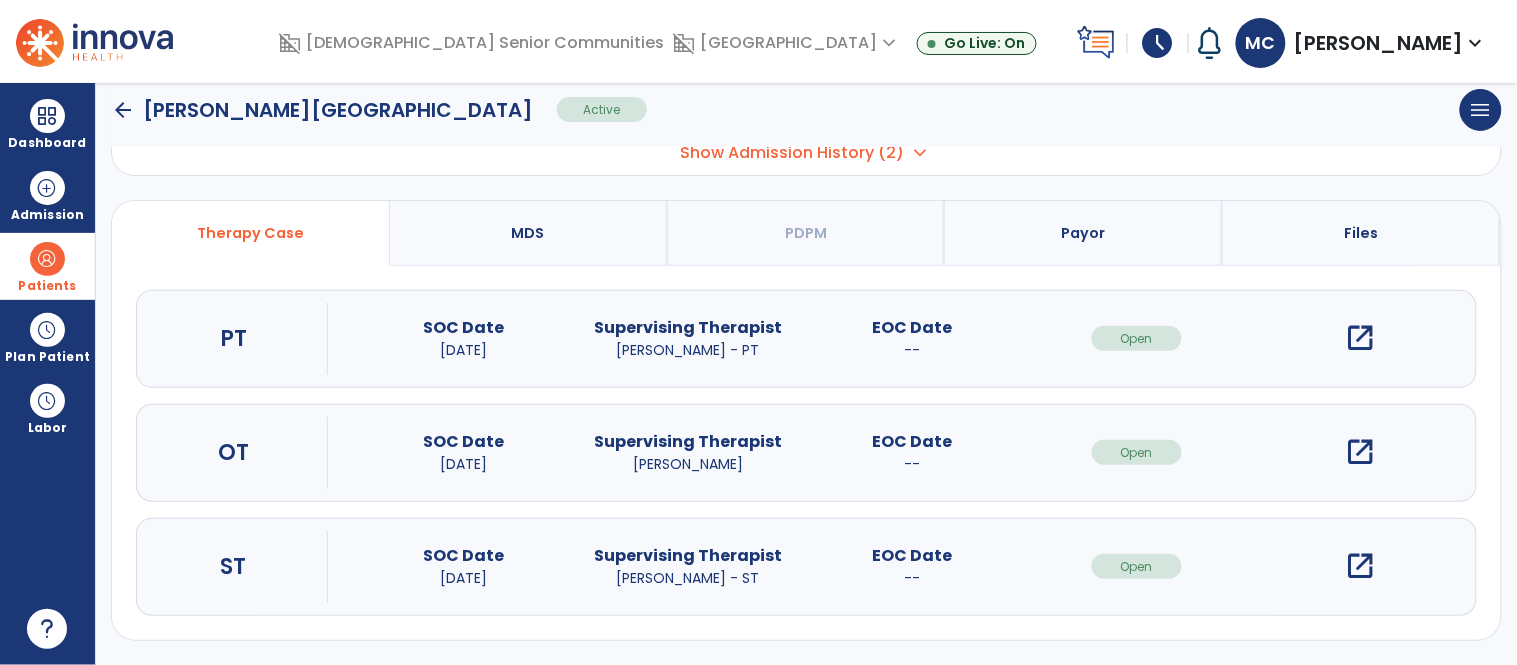 click on "open_in_new" at bounding box center [1361, 566] 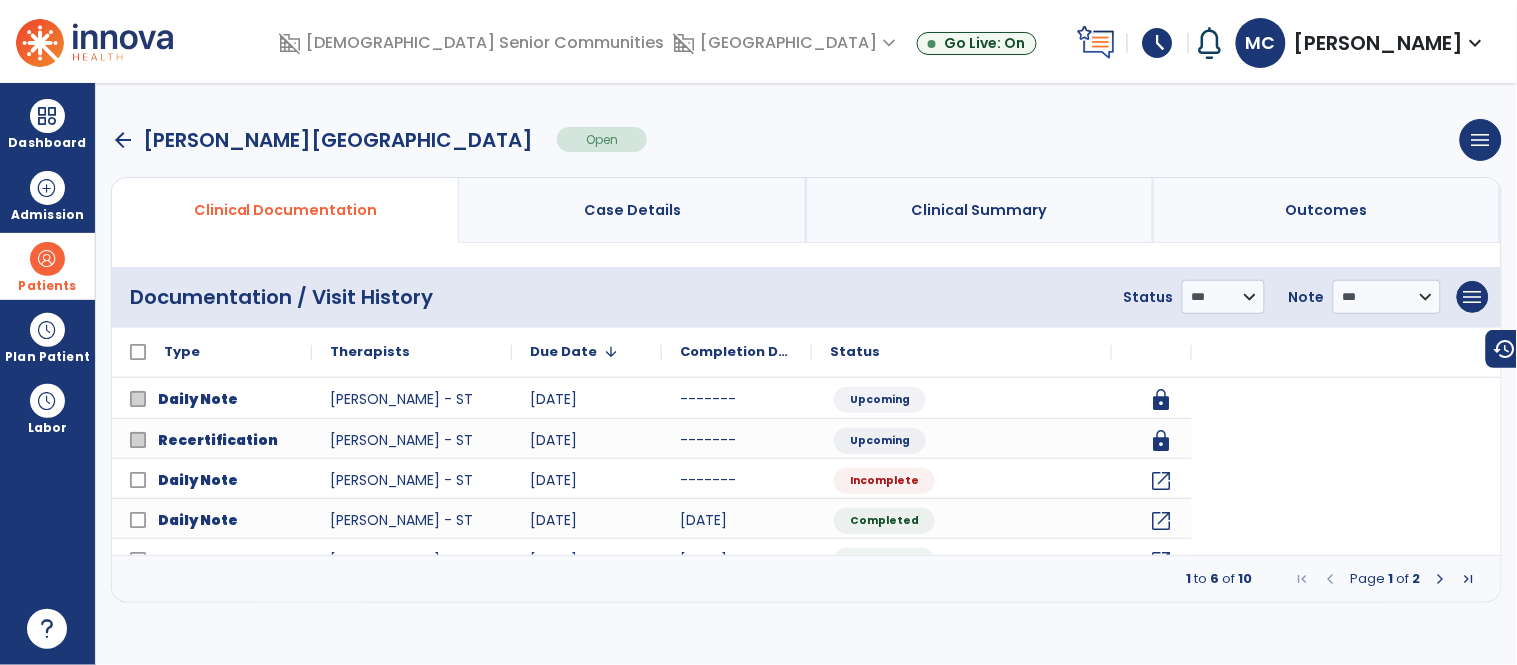 scroll, scrollTop: 0, scrollLeft: 0, axis: both 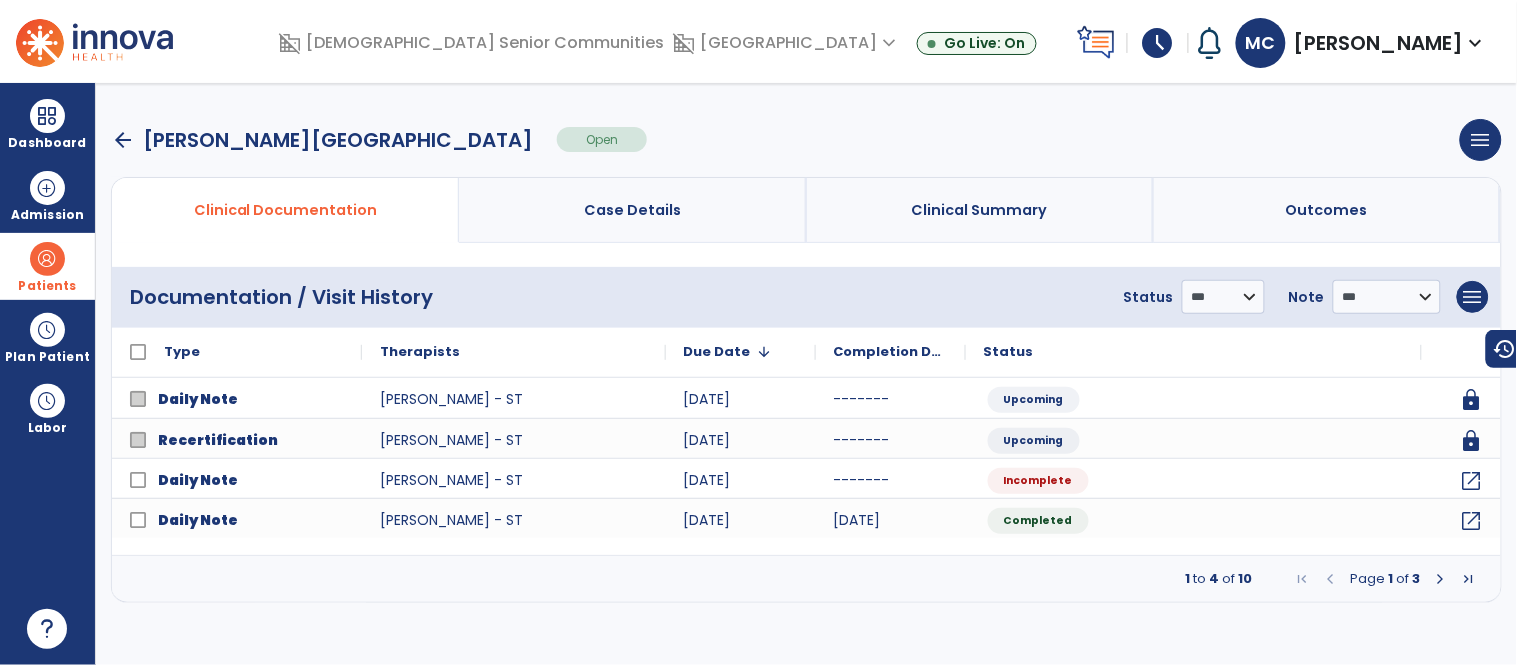 click on "arrow_back" at bounding box center [123, 140] 